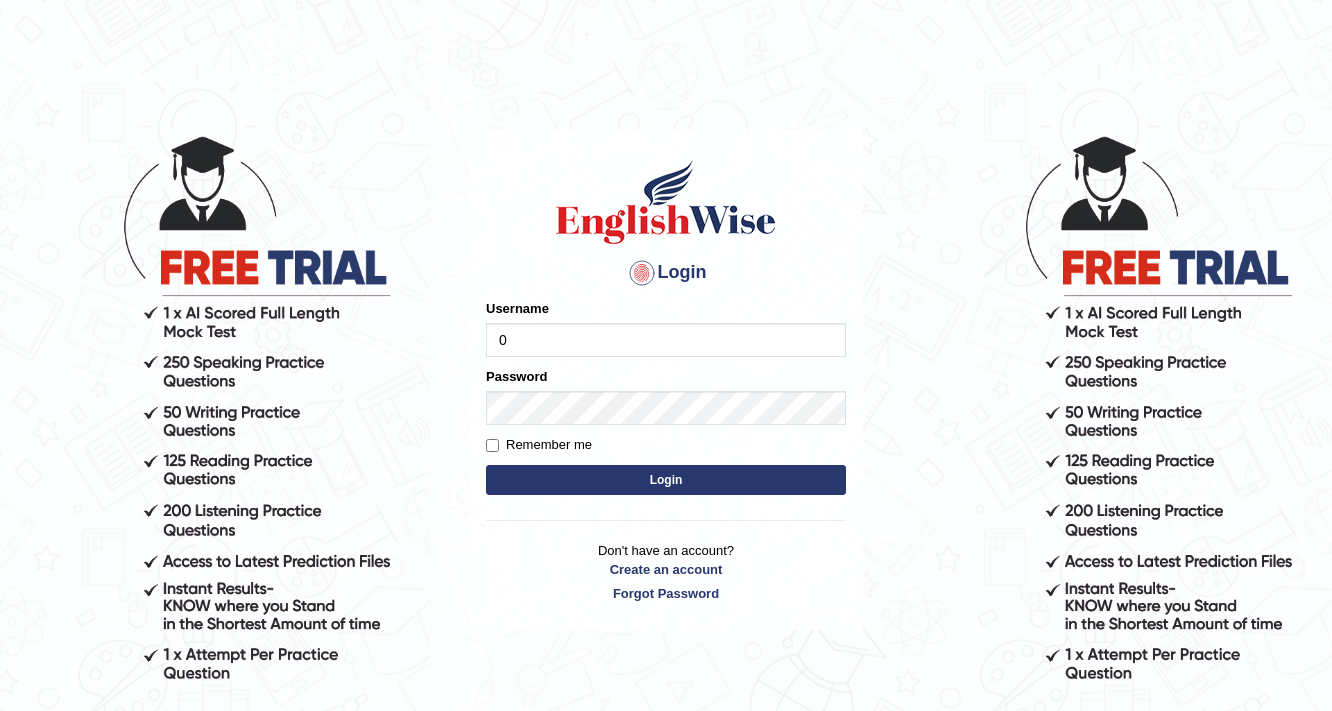 scroll, scrollTop: 0, scrollLeft: 0, axis: both 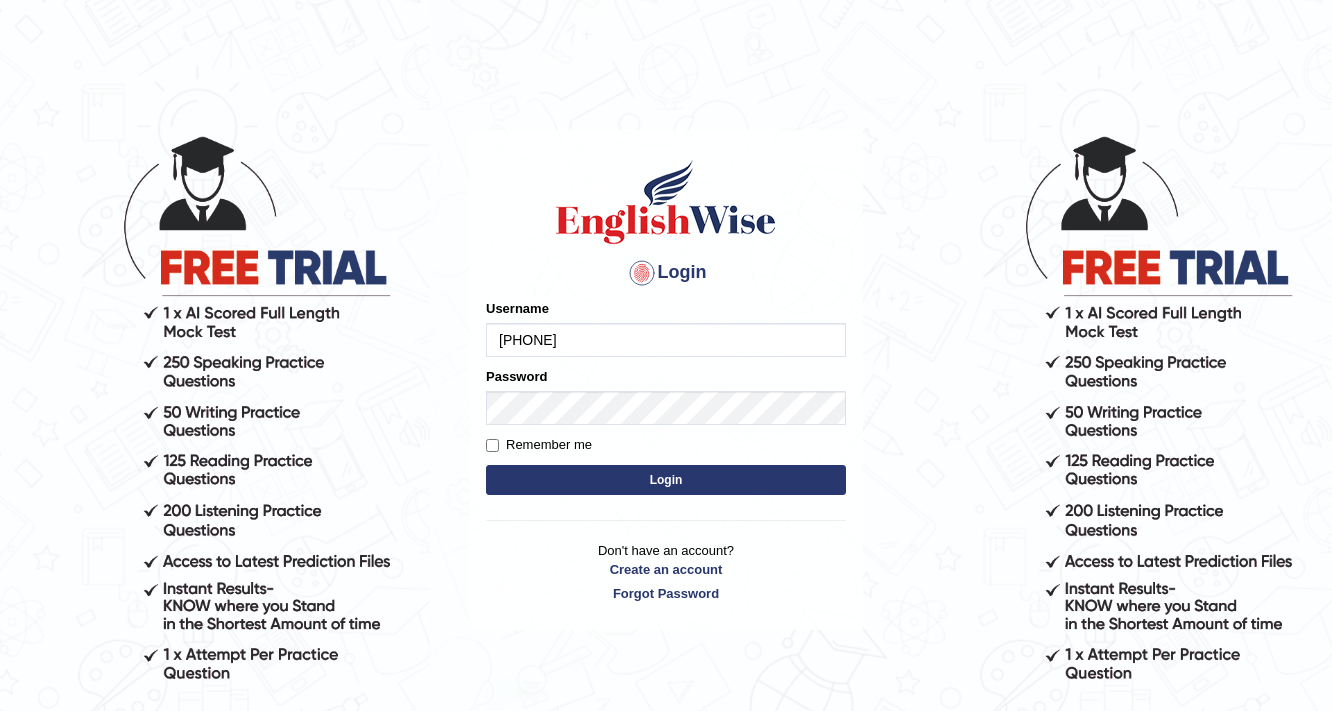 type on "[PHONE]" 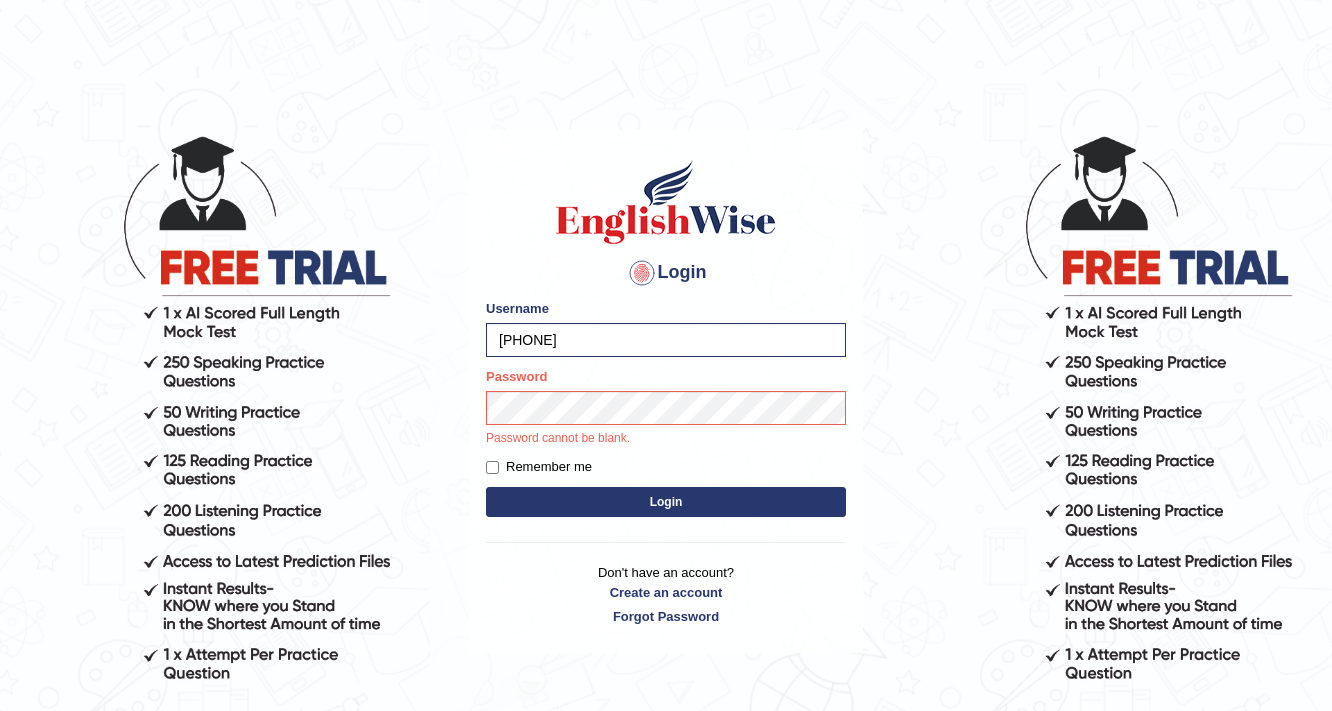 click on "Login" at bounding box center (666, 502) 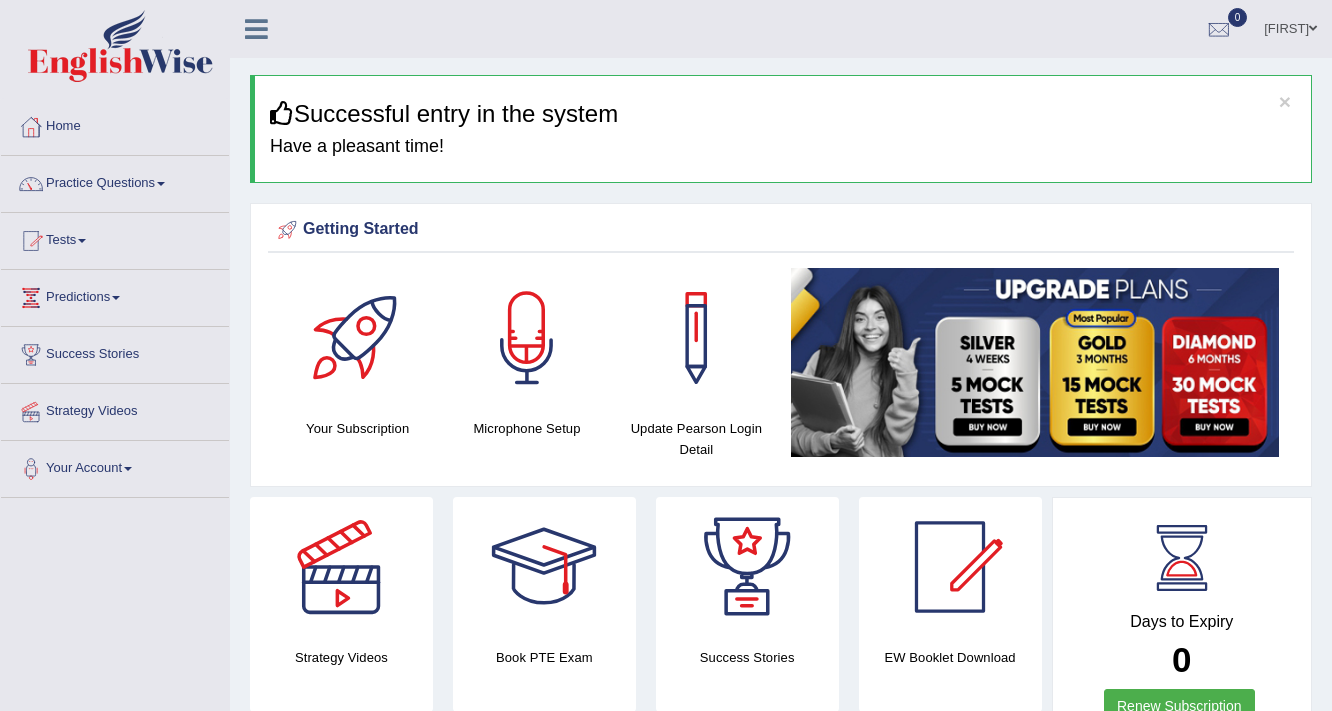 scroll, scrollTop: 0, scrollLeft: 0, axis: both 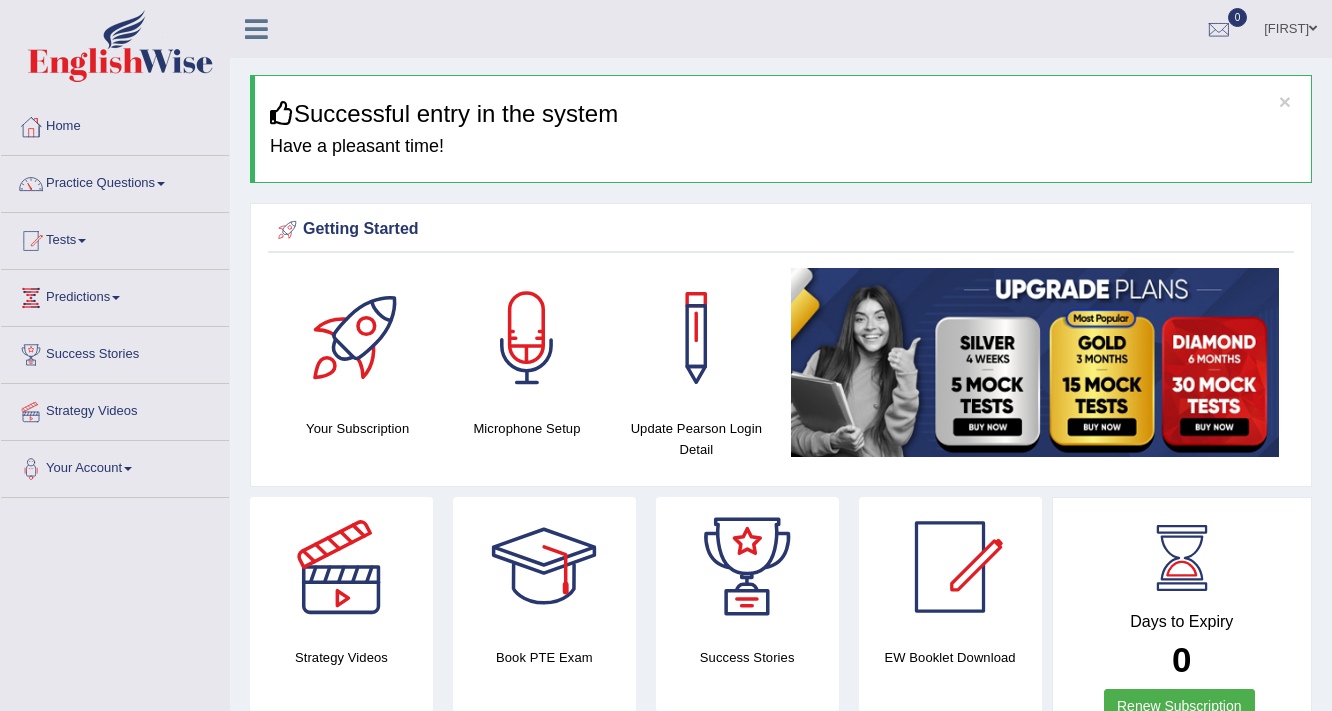 click on "[FIRST]" at bounding box center [1290, 26] 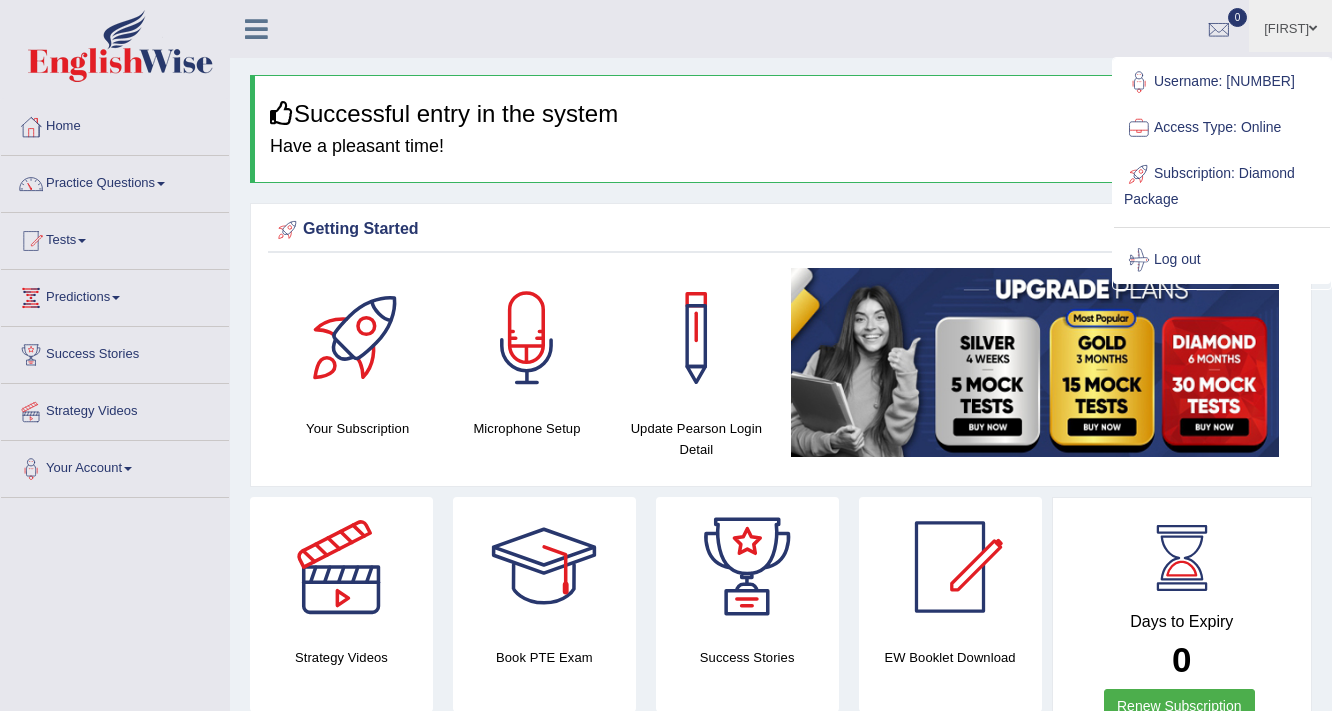 click on "Subscription: Diamond Package" at bounding box center (1222, 184) 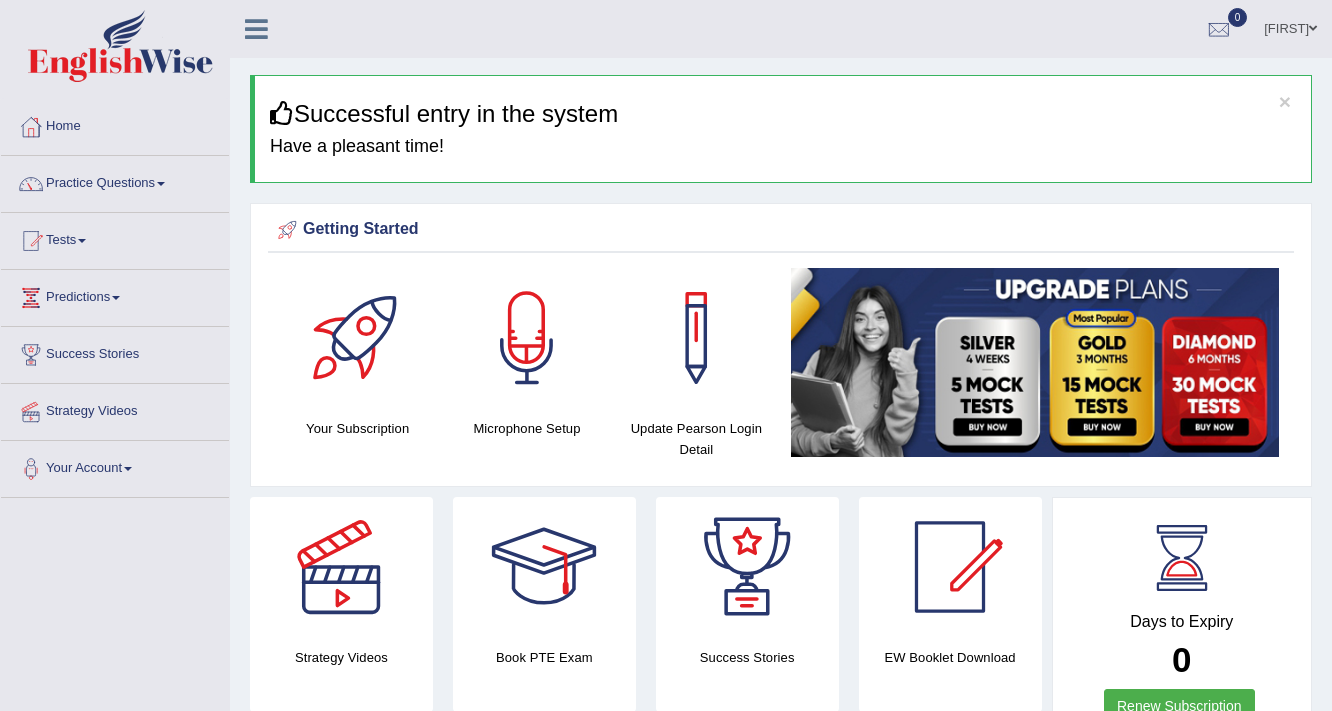 click on "[FIRST]" at bounding box center [1290, 26] 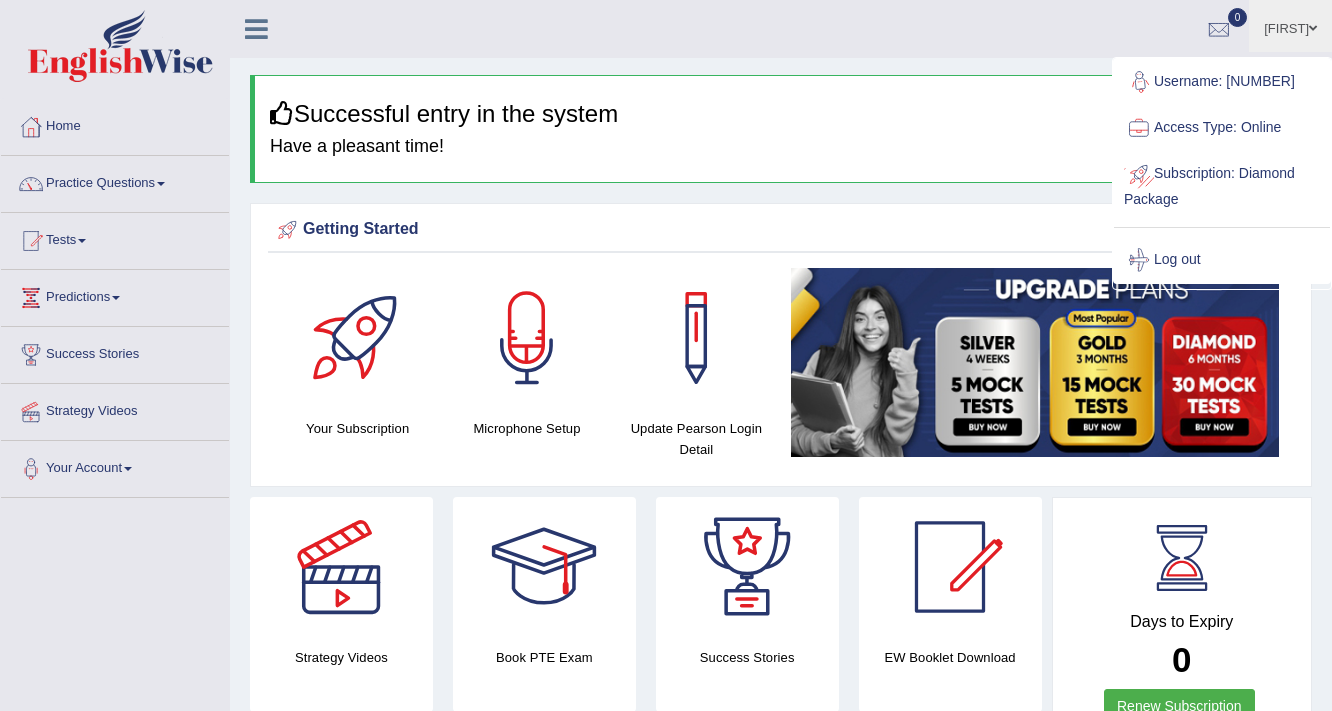 click at bounding box center [1139, 174] 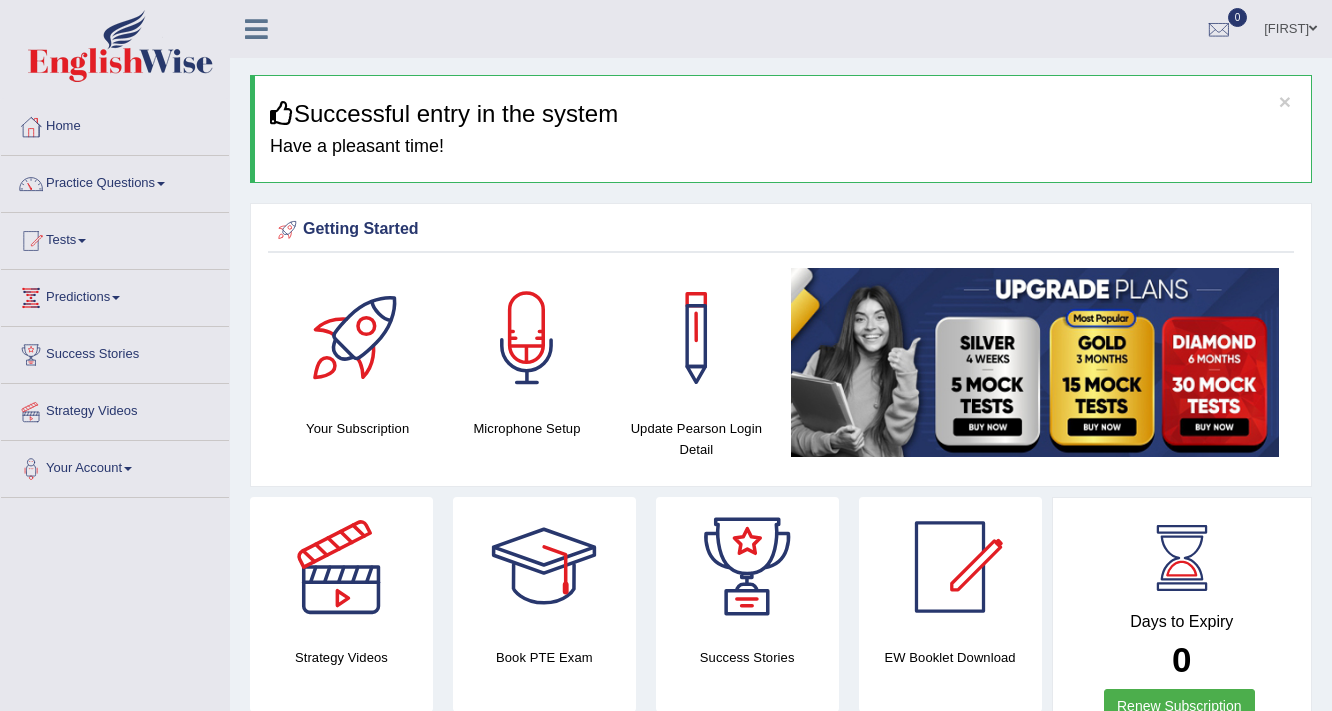 scroll, scrollTop: 400, scrollLeft: 0, axis: vertical 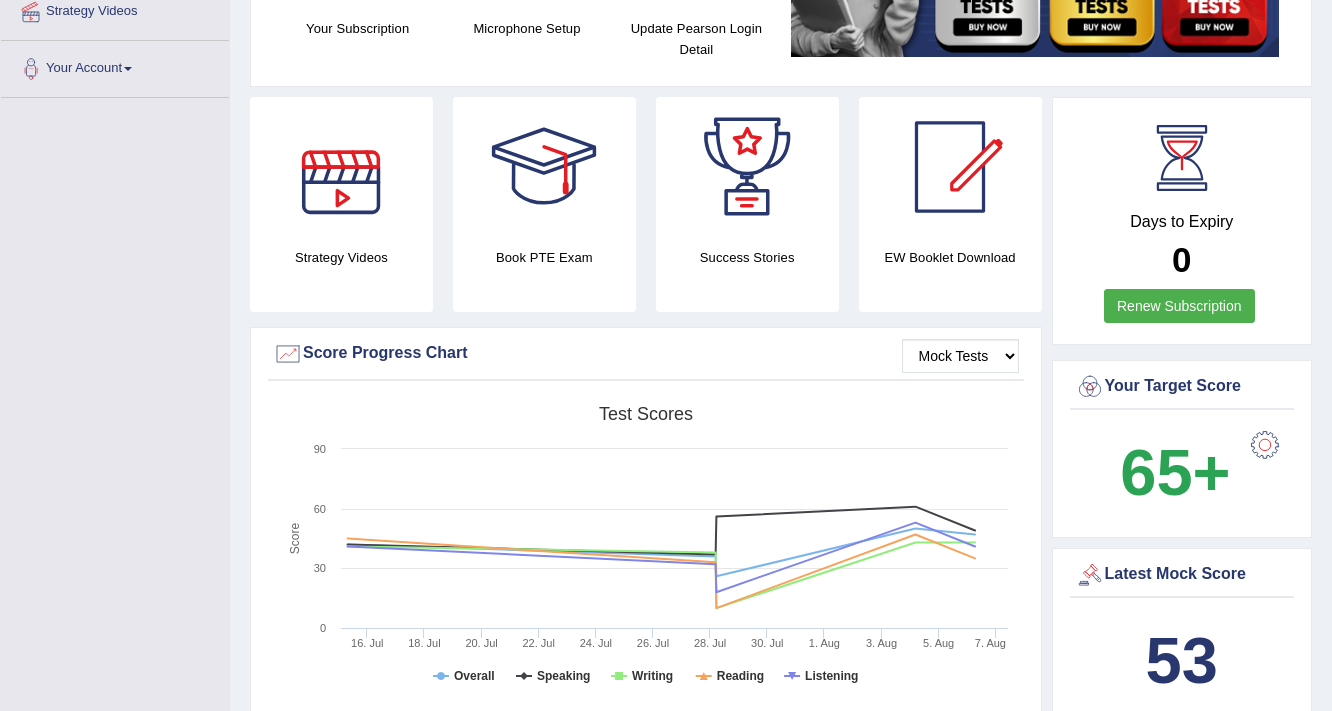 click on "Renew Subscription" at bounding box center (1179, 306) 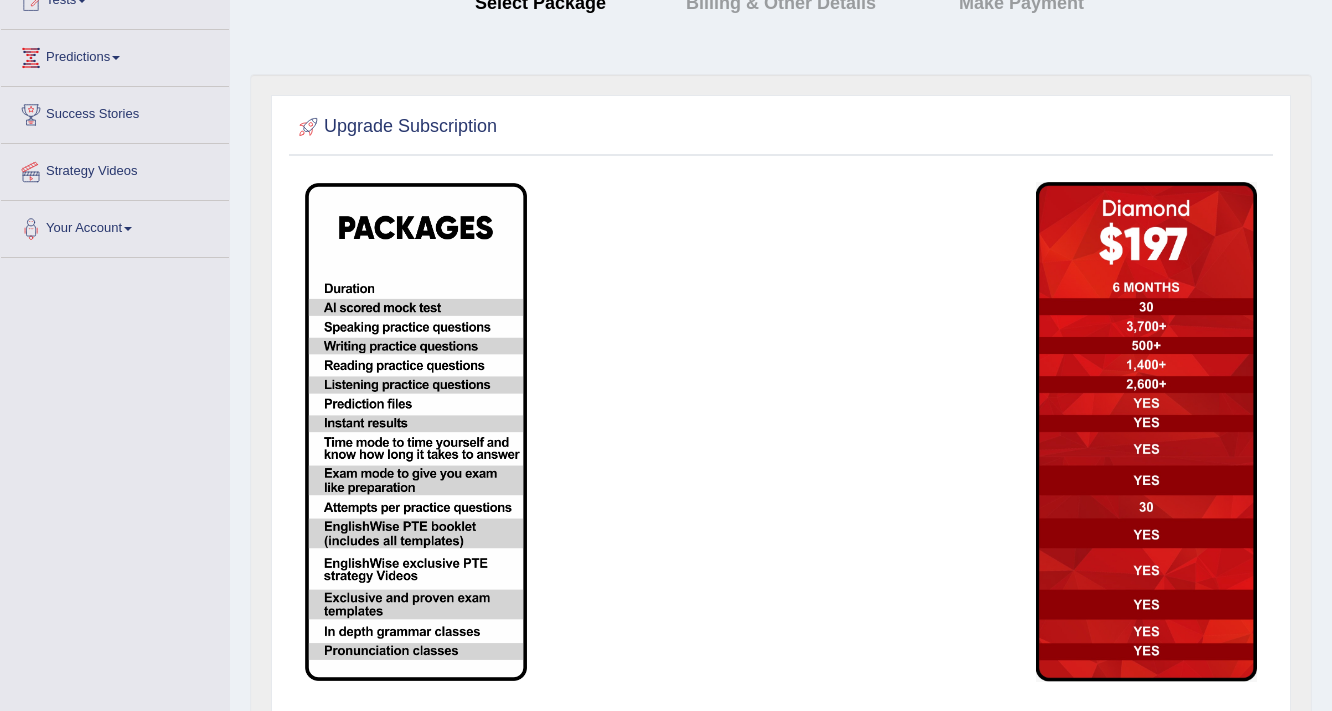 scroll, scrollTop: 0, scrollLeft: 0, axis: both 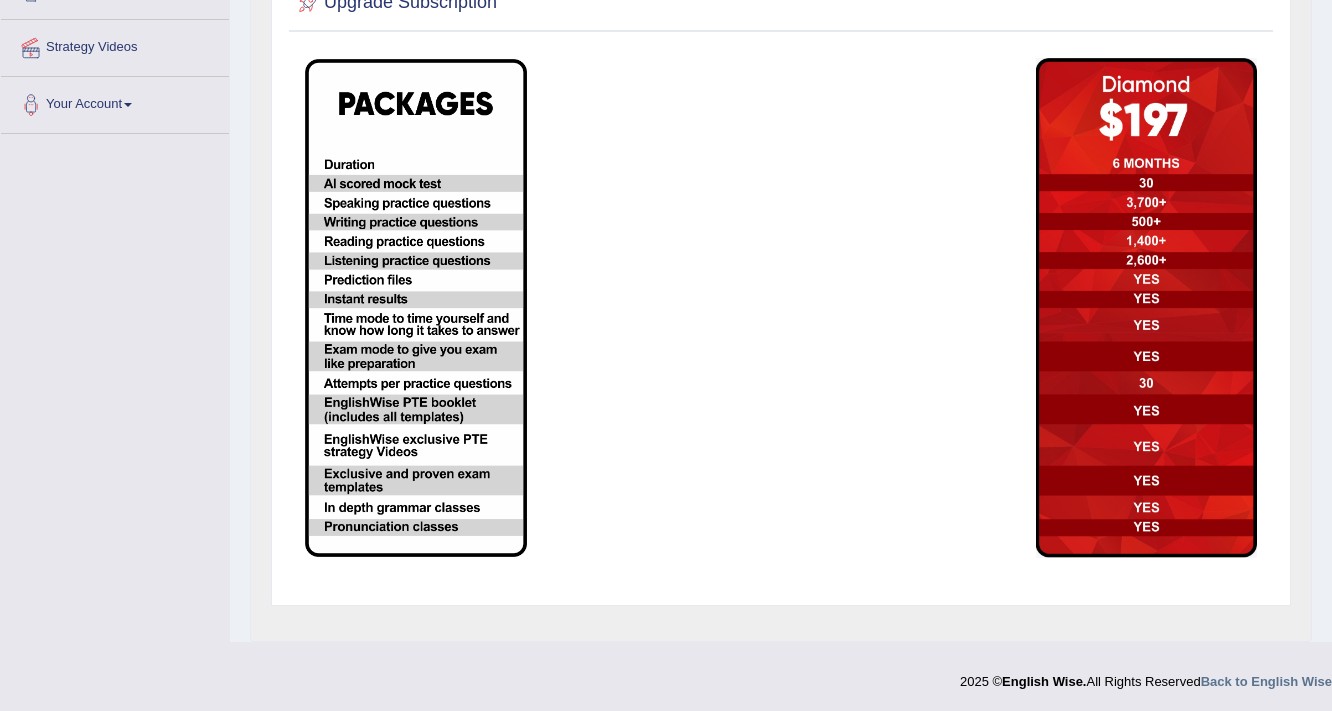 click at bounding box center (1147, 308) 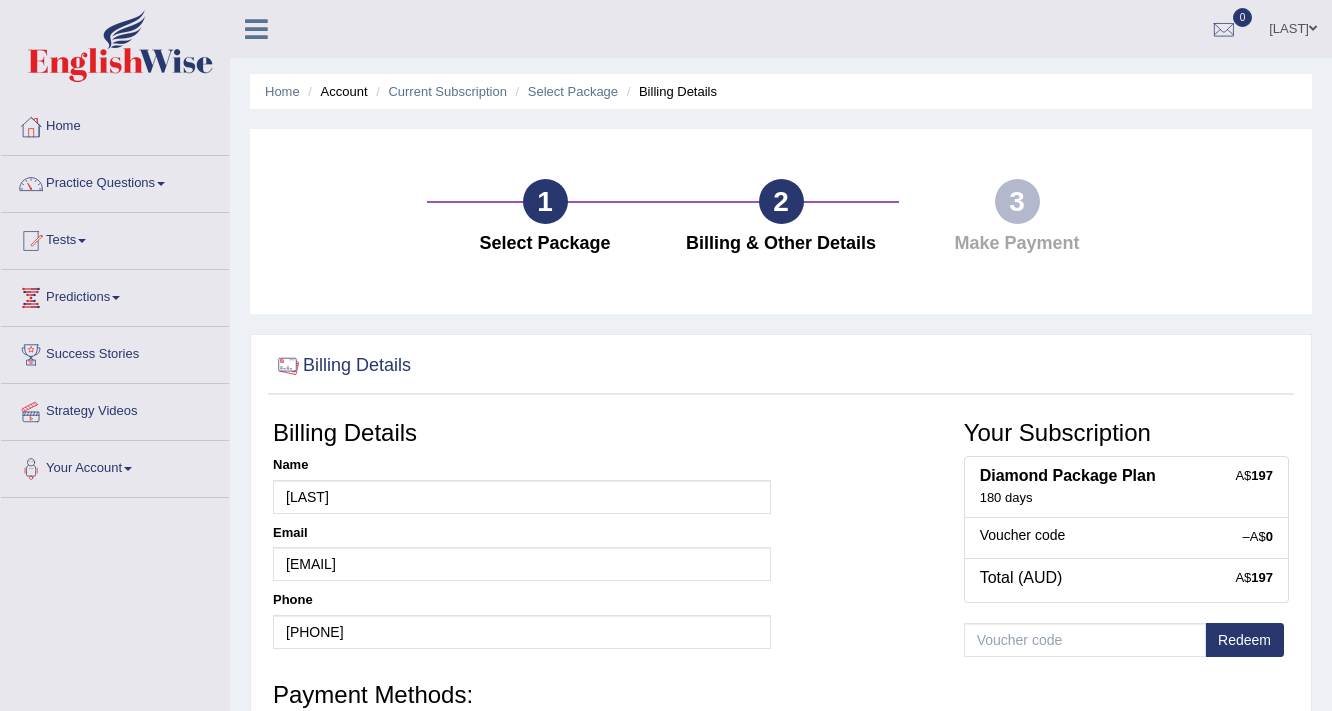 scroll, scrollTop: 160, scrollLeft: 0, axis: vertical 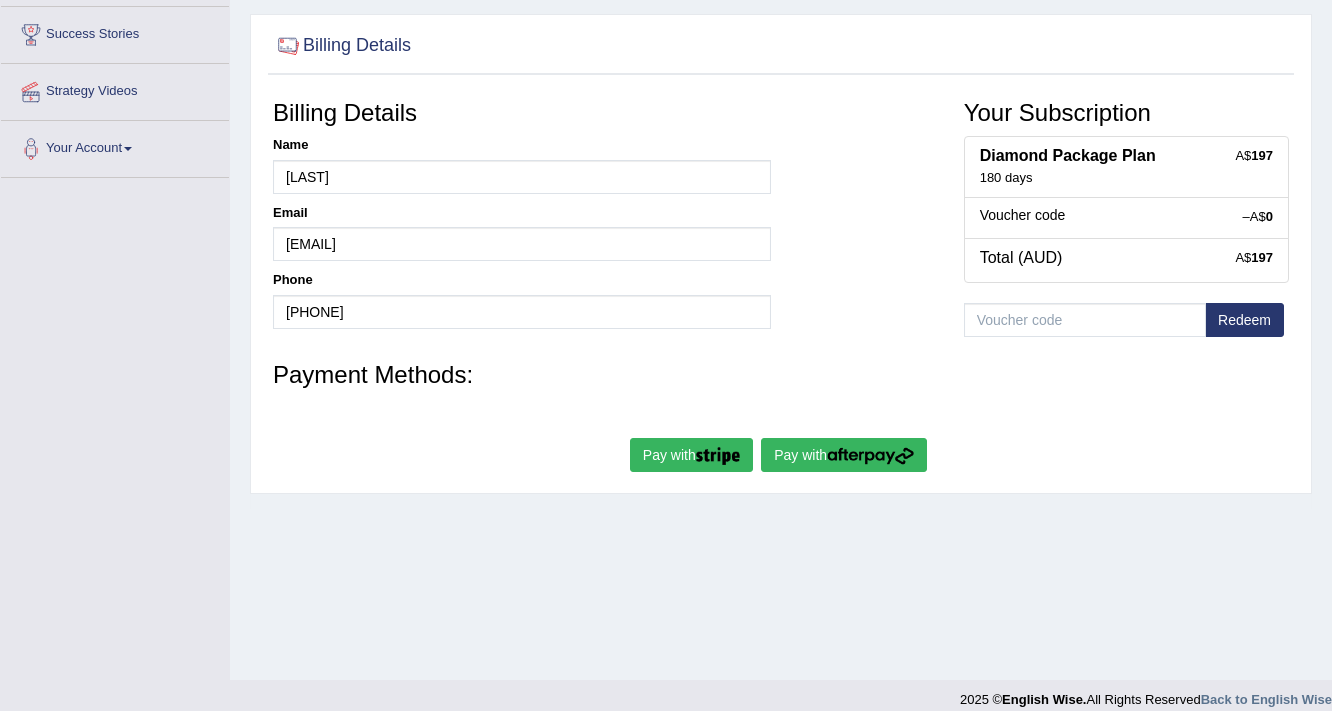 click at bounding box center [870, 456] 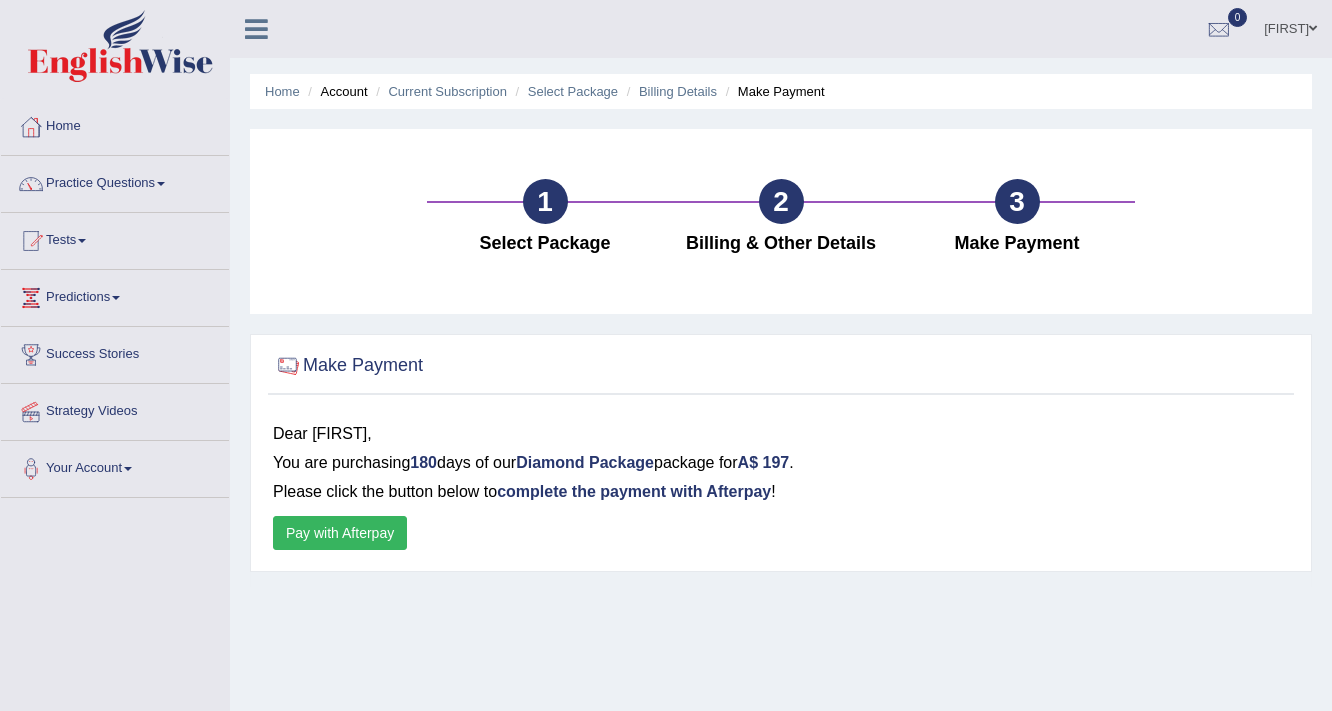 scroll, scrollTop: 80, scrollLeft: 0, axis: vertical 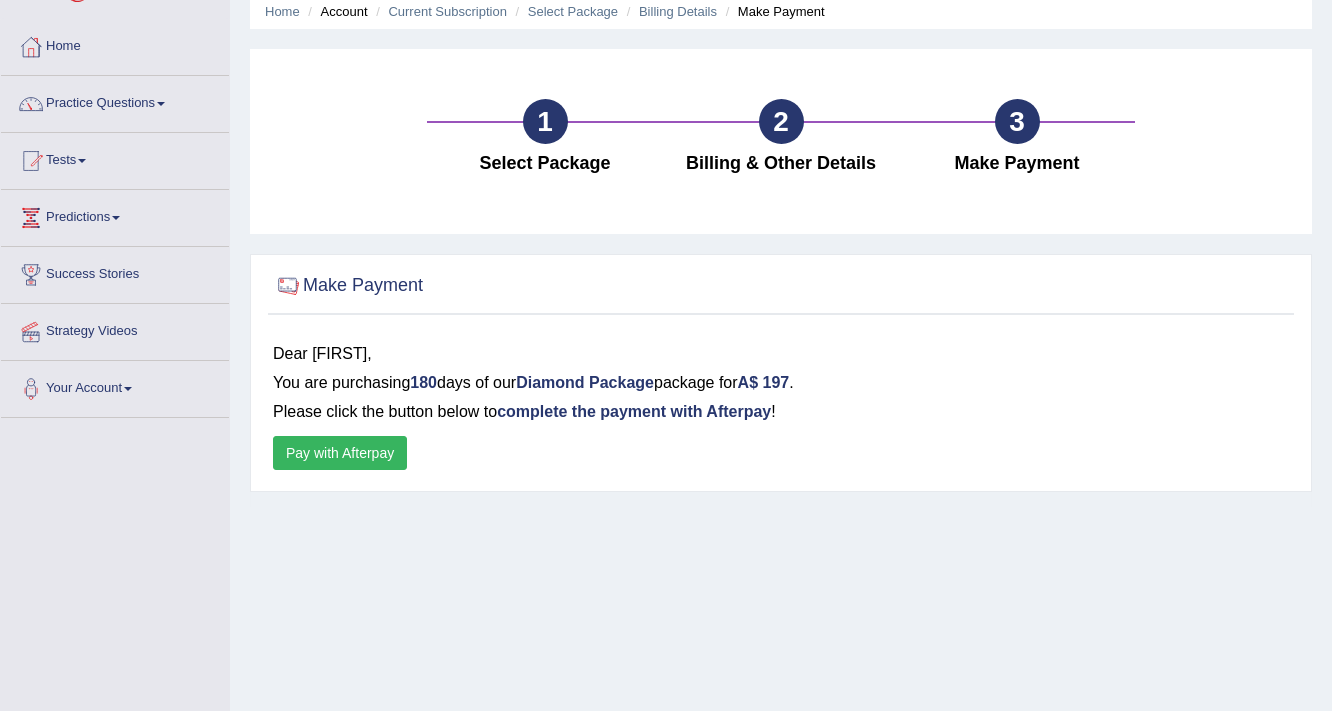 click on "Pay with Afterpay" at bounding box center [340, 453] 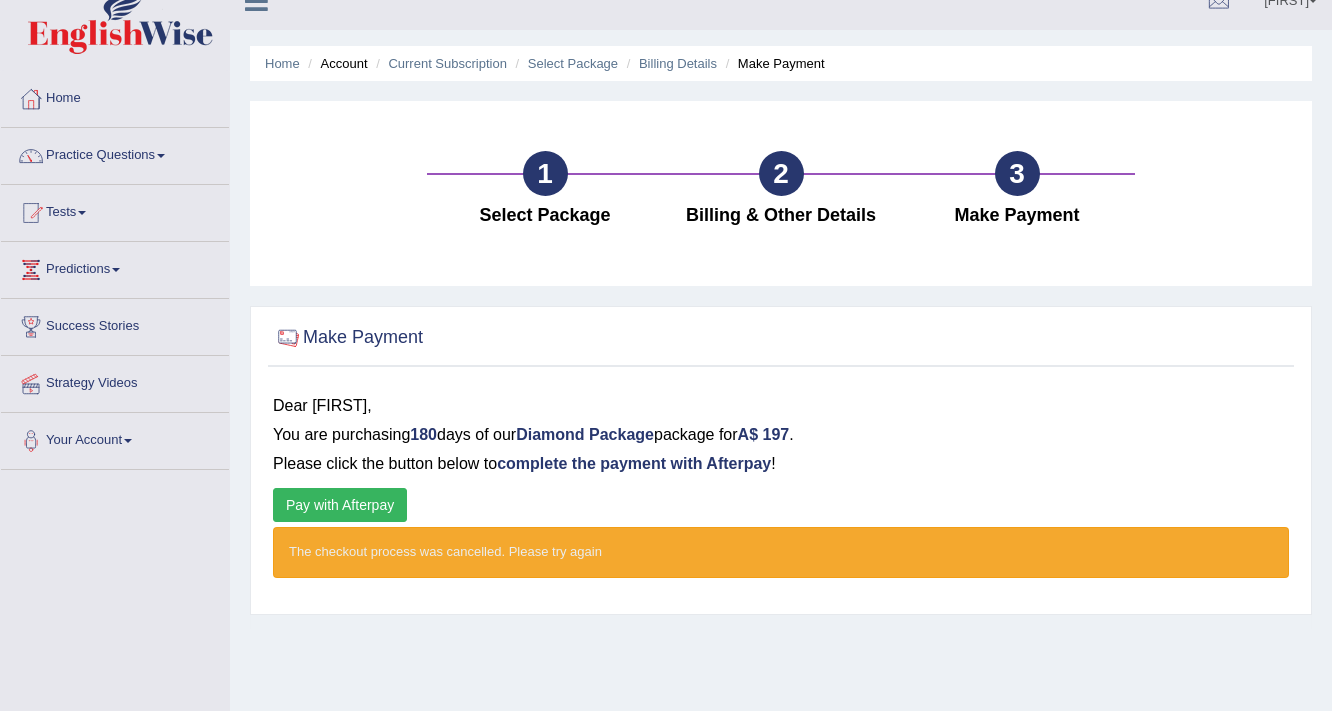 scroll, scrollTop: 0, scrollLeft: 0, axis: both 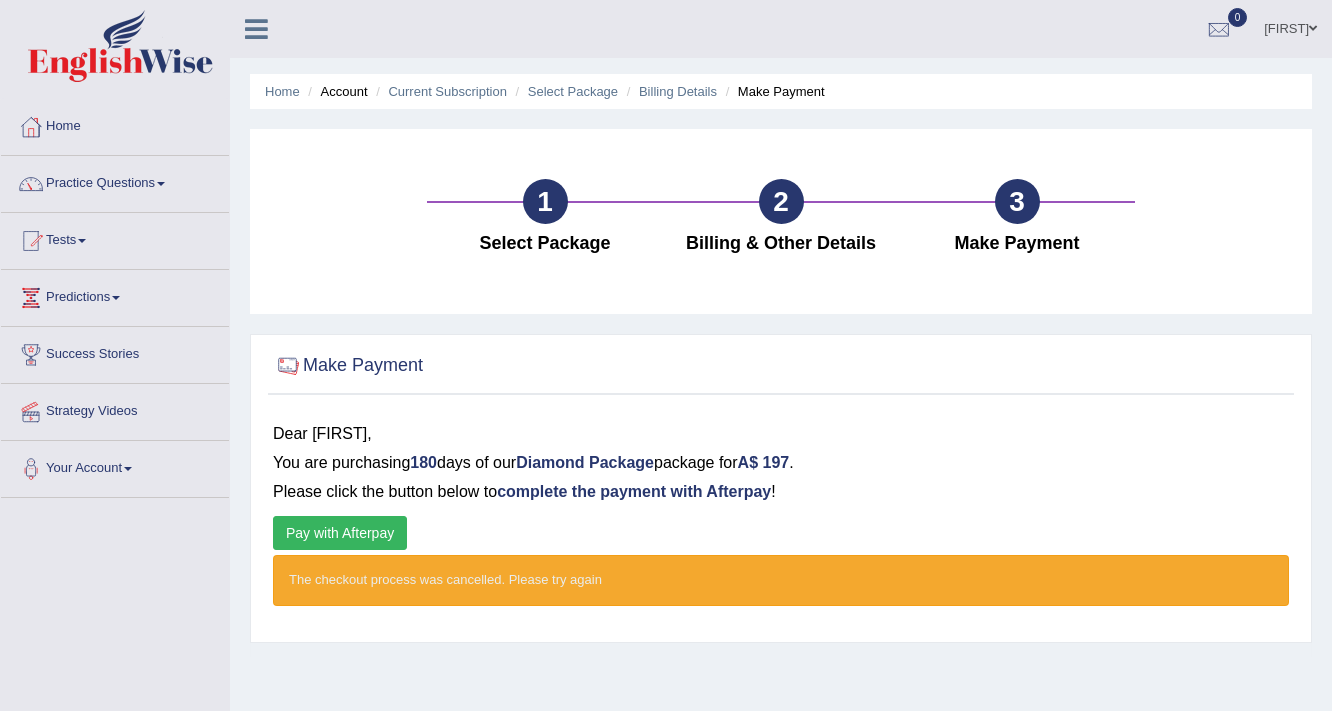 click on "[FIRST]" at bounding box center (1290, 26) 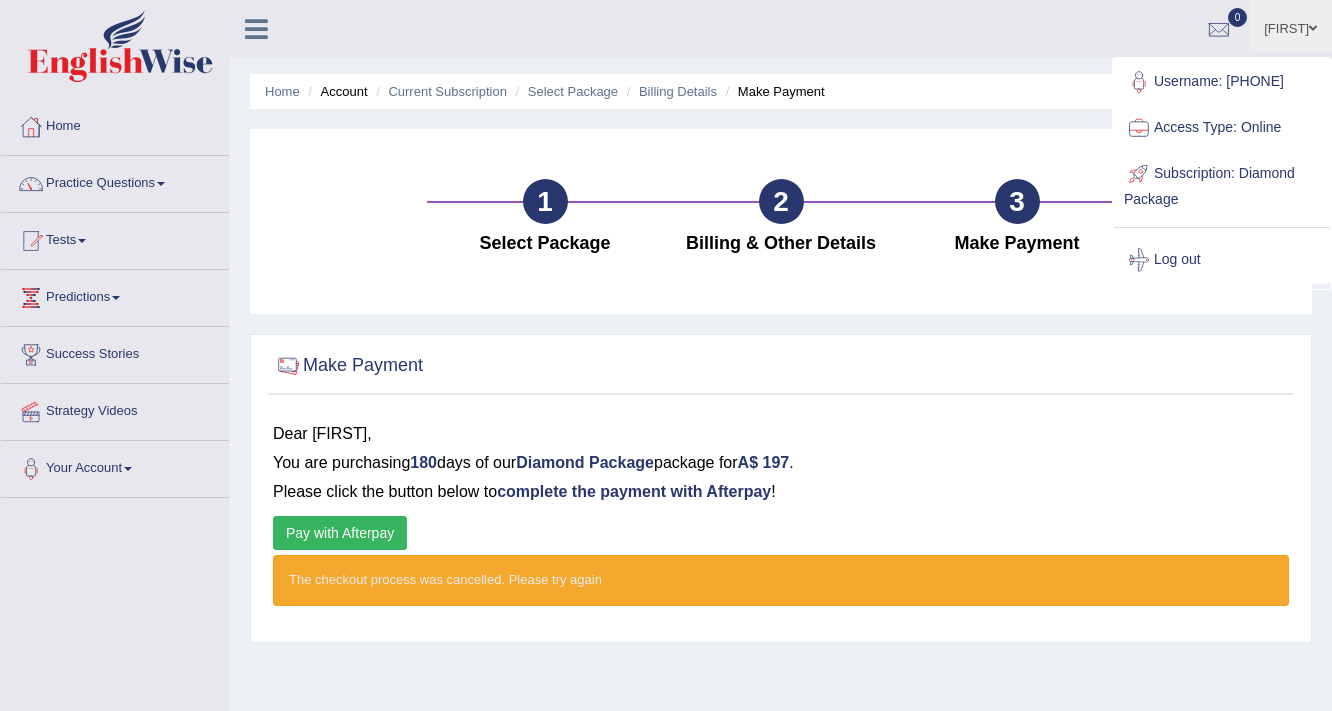 click on "Log out" at bounding box center [1222, 260] 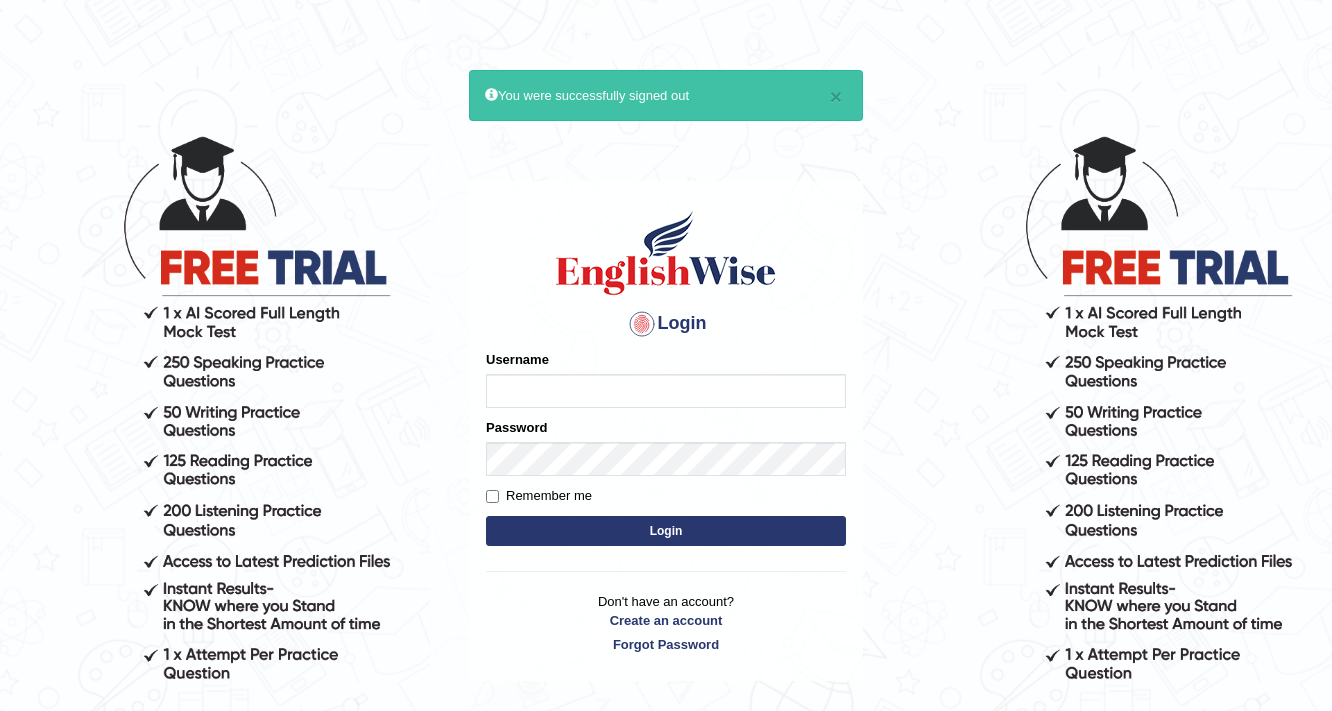 scroll, scrollTop: 0, scrollLeft: 0, axis: both 